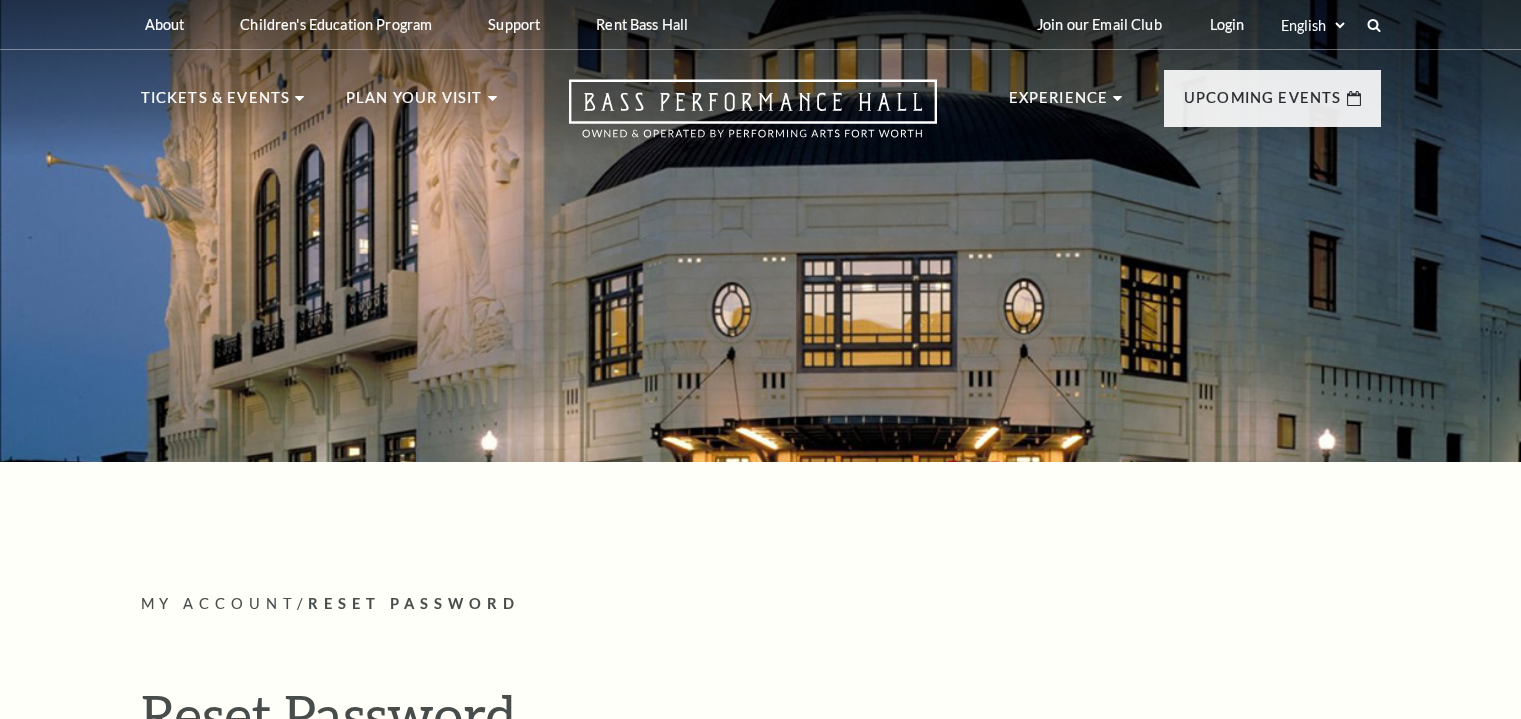 scroll, scrollTop: 0, scrollLeft: 0, axis: both 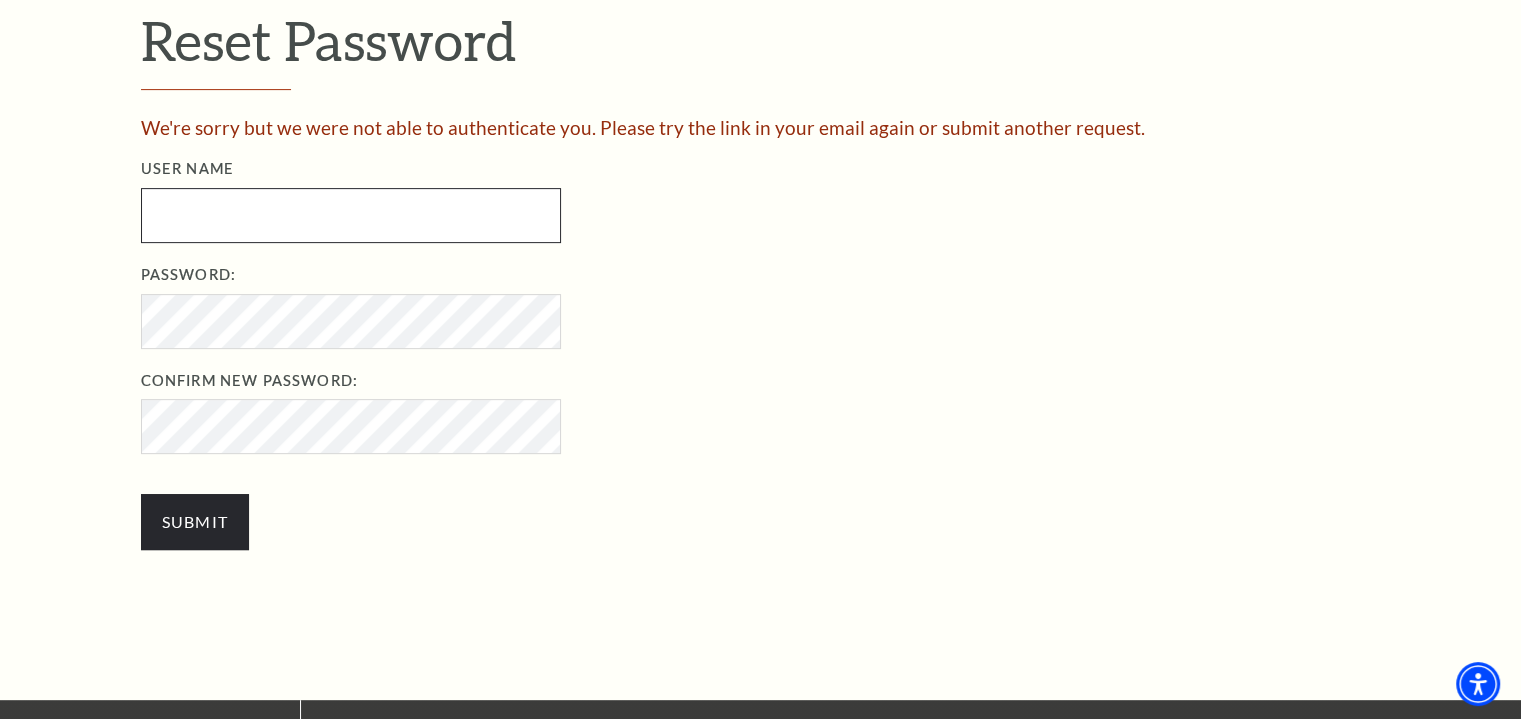 click at bounding box center [351, 215] 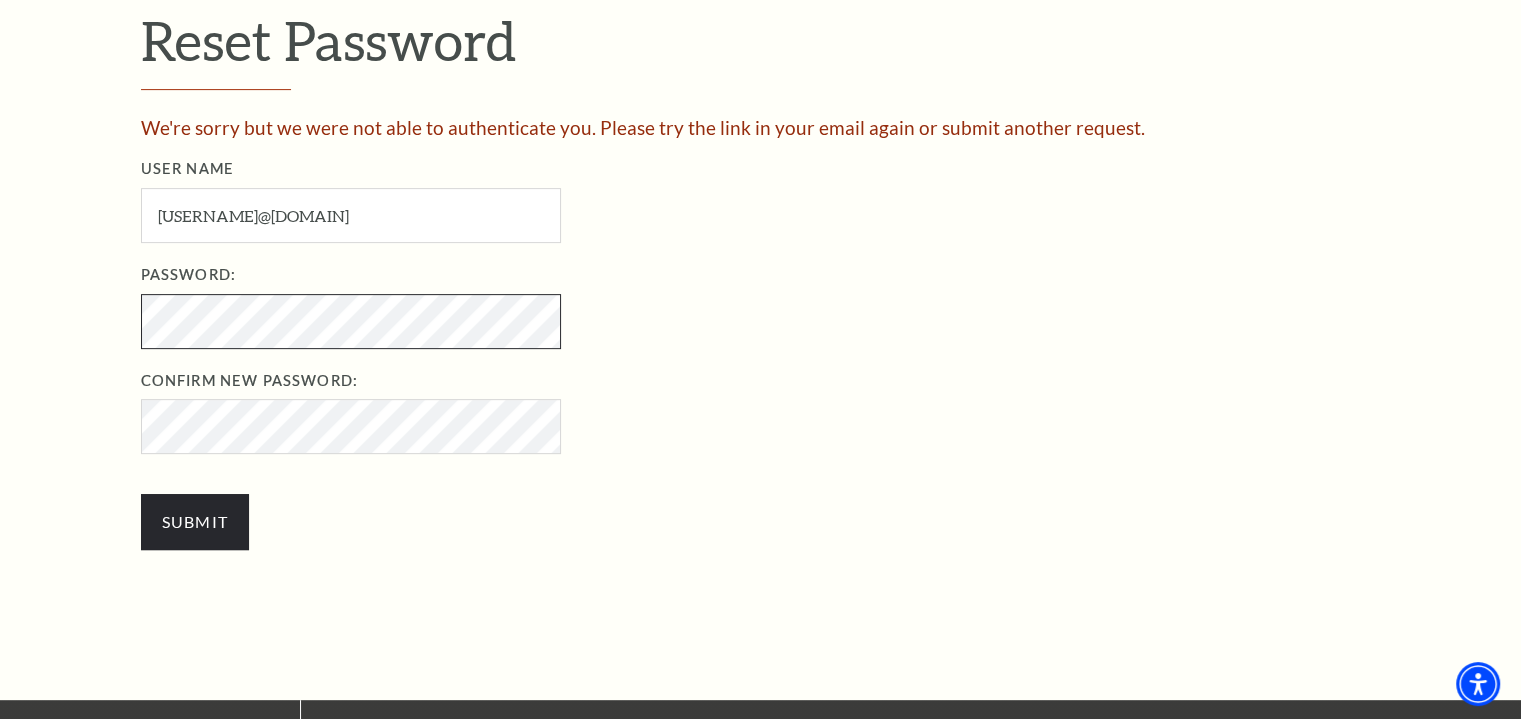 click on "Submit" at bounding box center (195, 522) 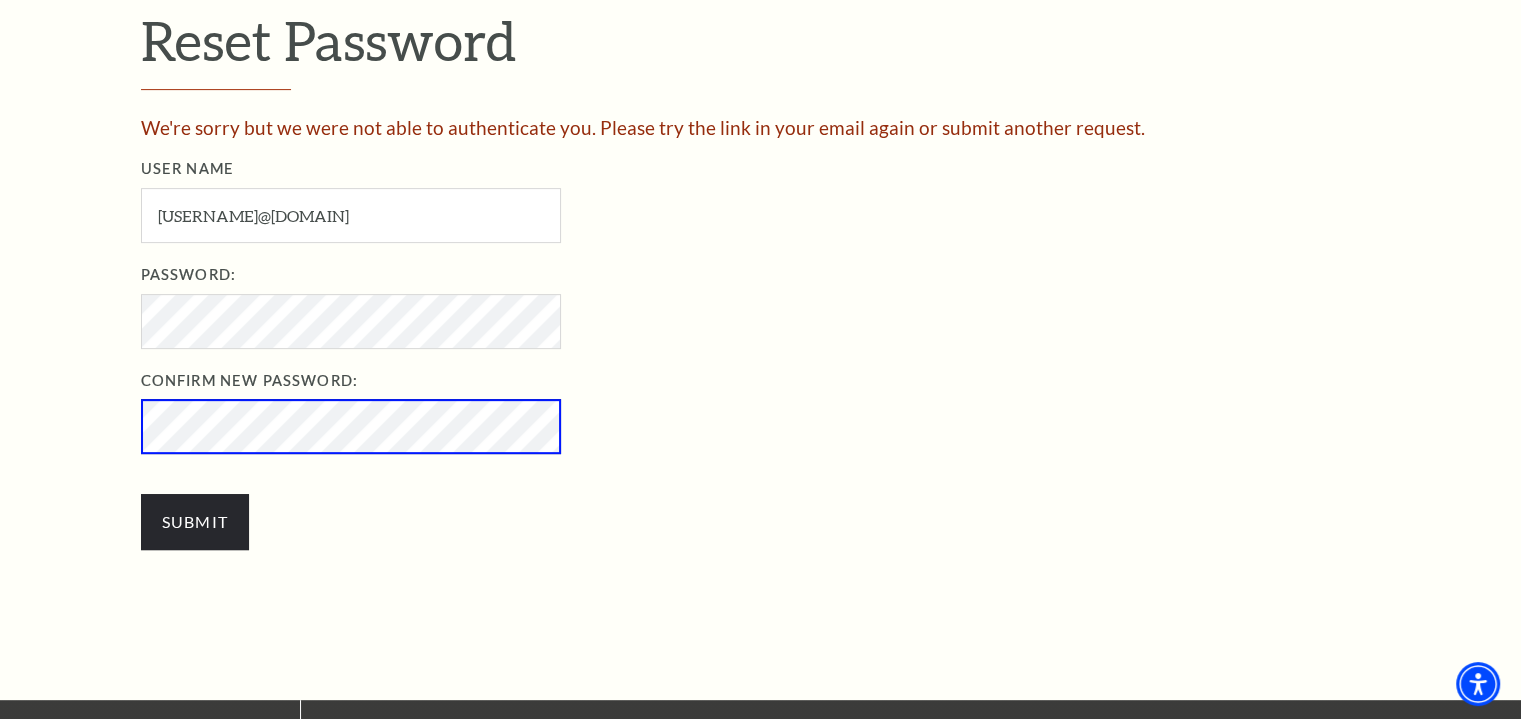 click on "Submit" at bounding box center [195, 522] 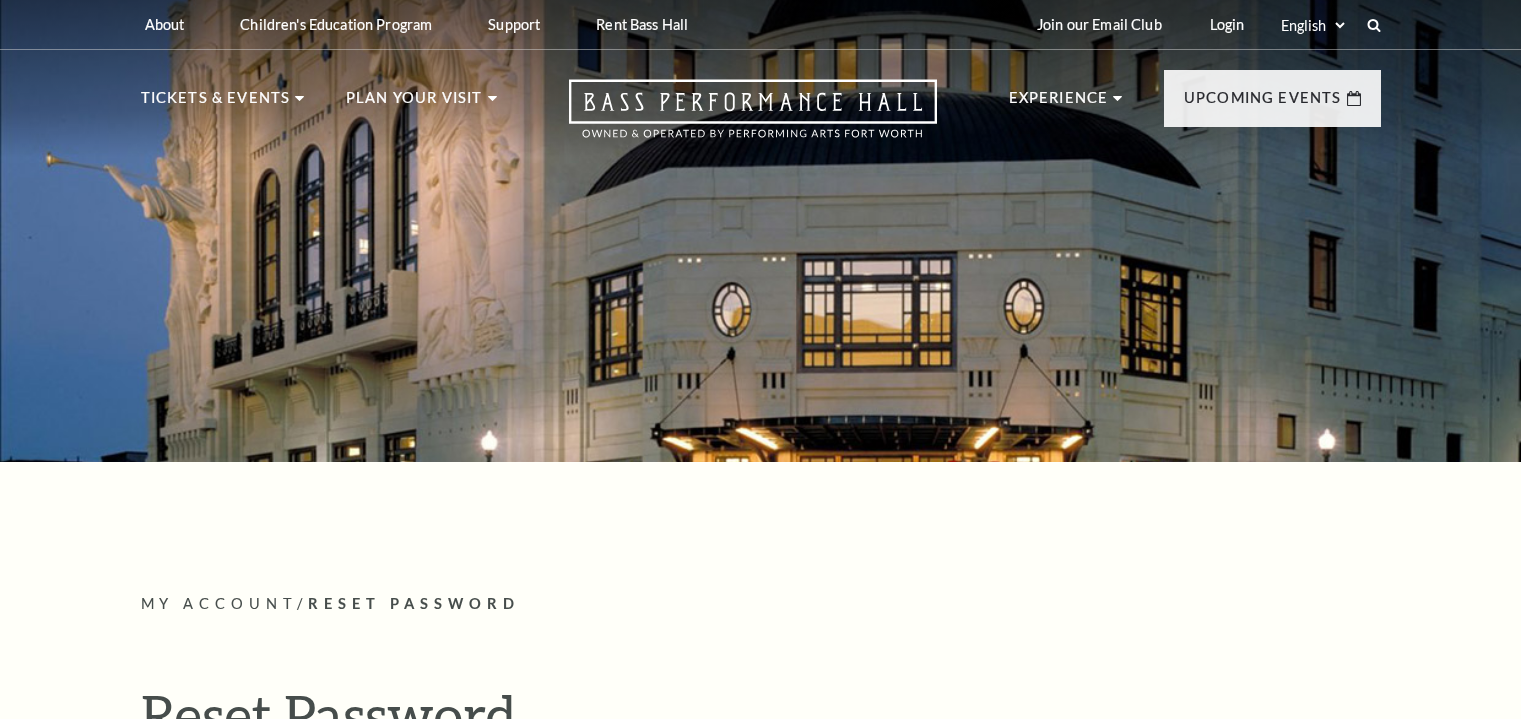 scroll, scrollTop: 0, scrollLeft: 0, axis: both 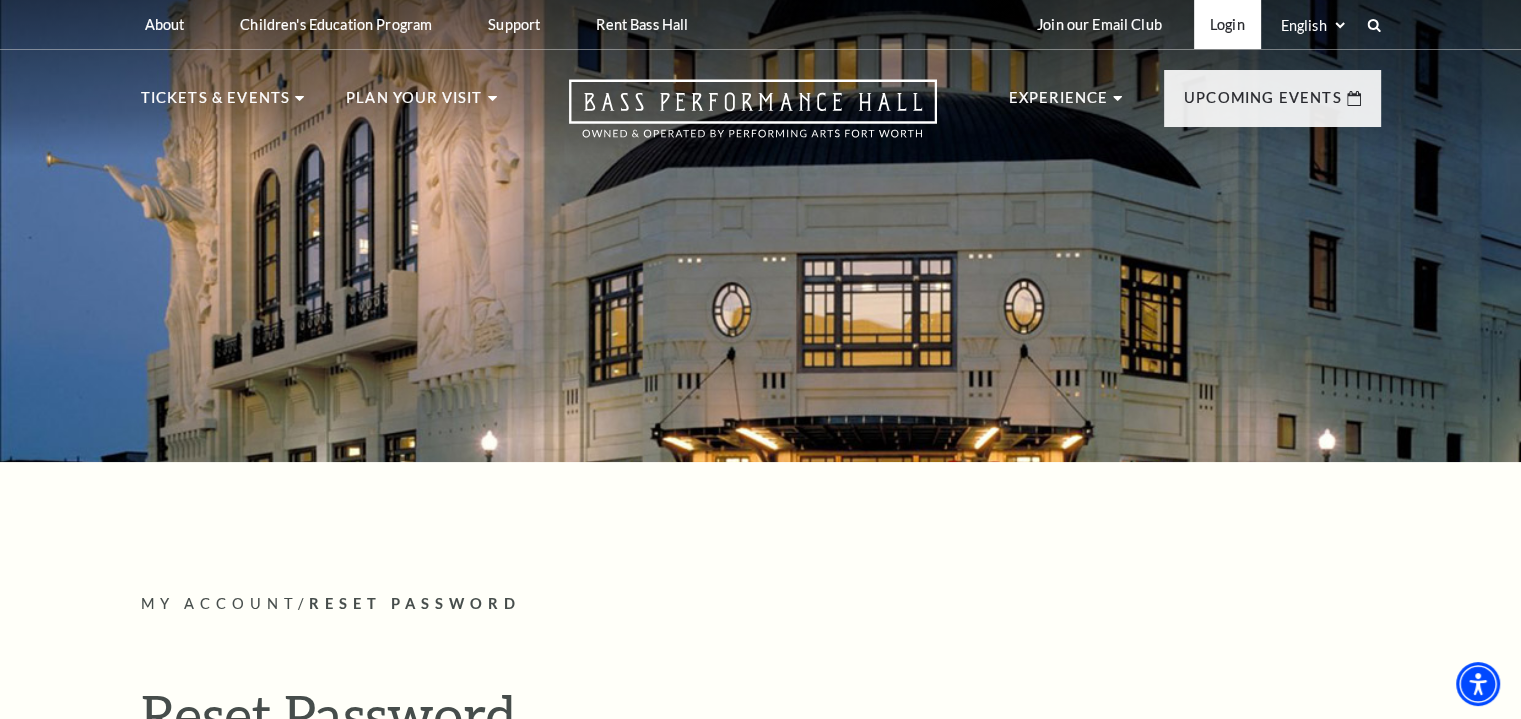 click on "Login" at bounding box center (1227, 24) 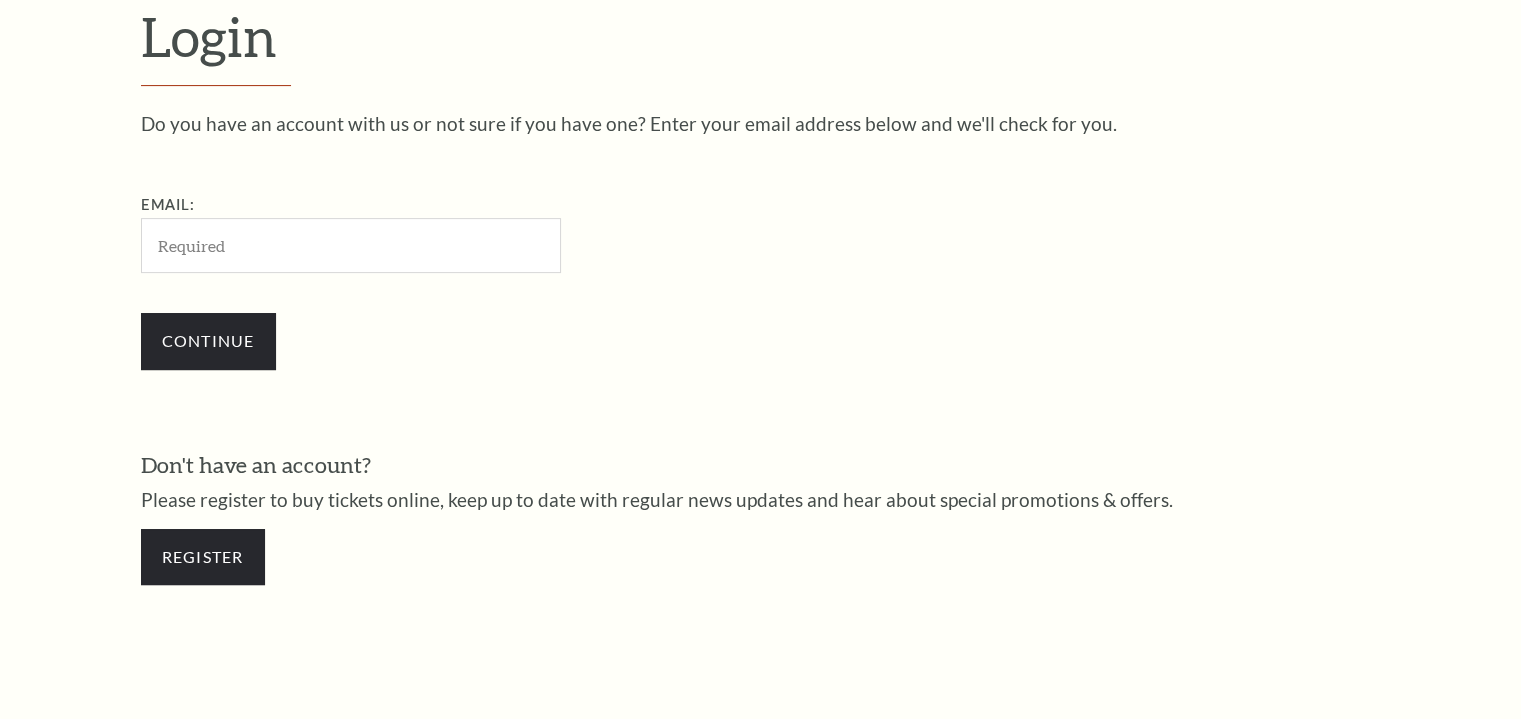 scroll, scrollTop: 592, scrollLeft: 0, axis: vertical 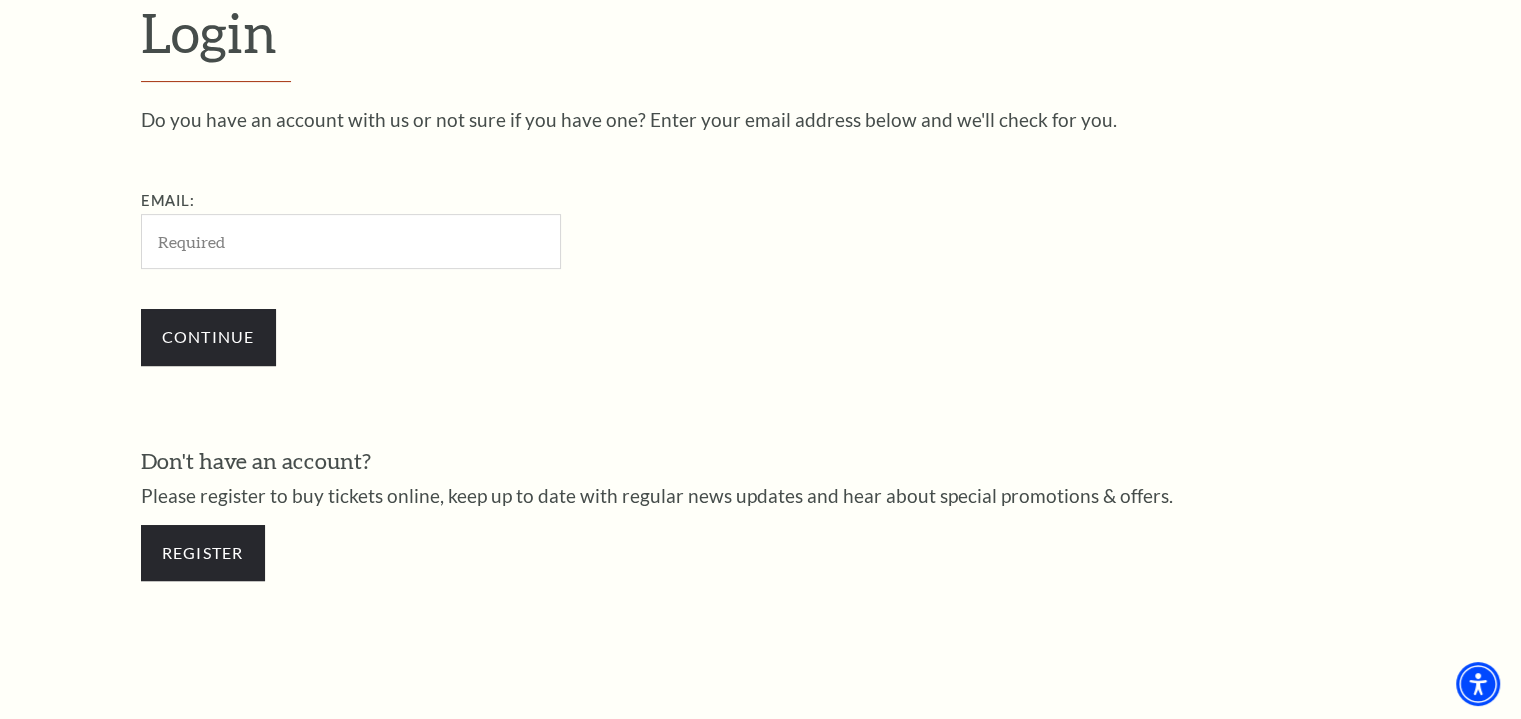 click on "Email:" at bounding box center [351, 241] 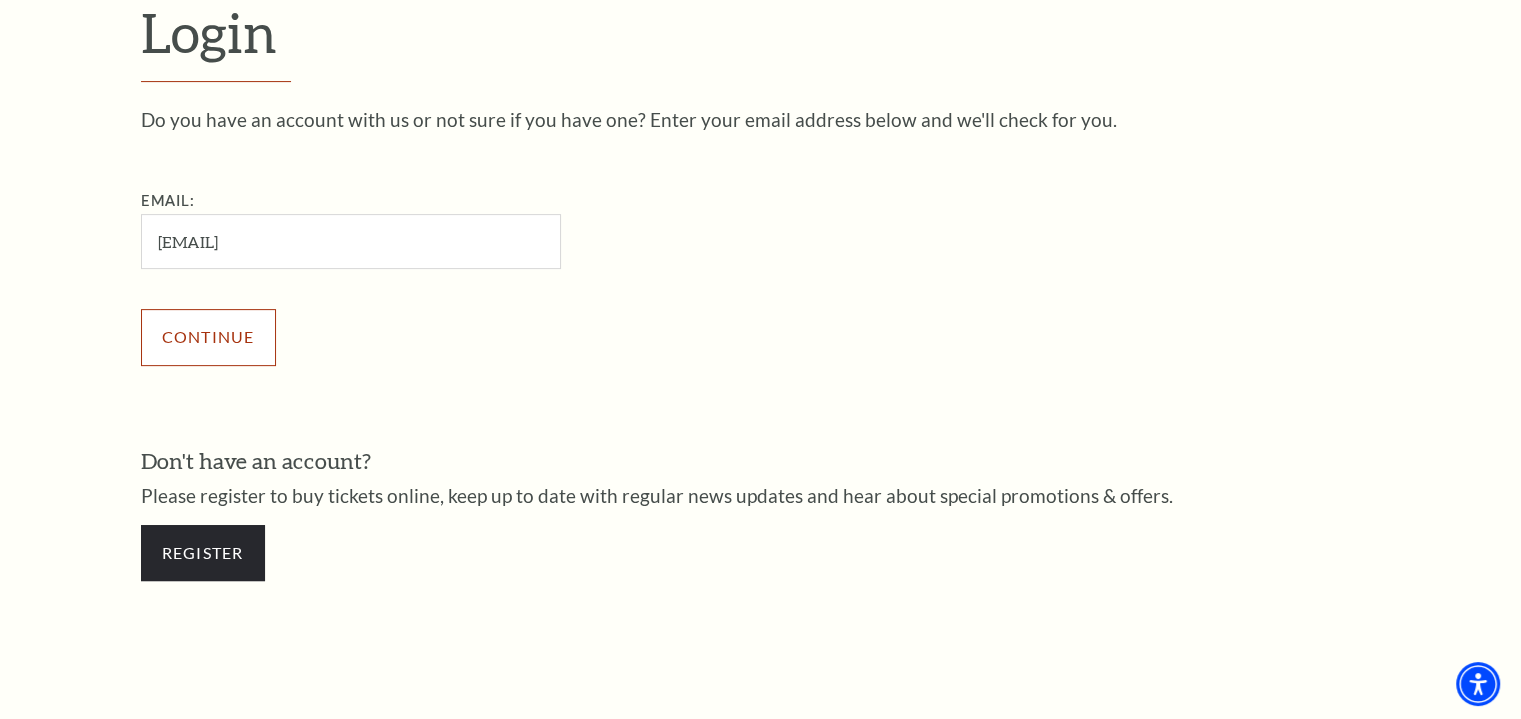 click on "Continue" at bounding box center (208, 337) 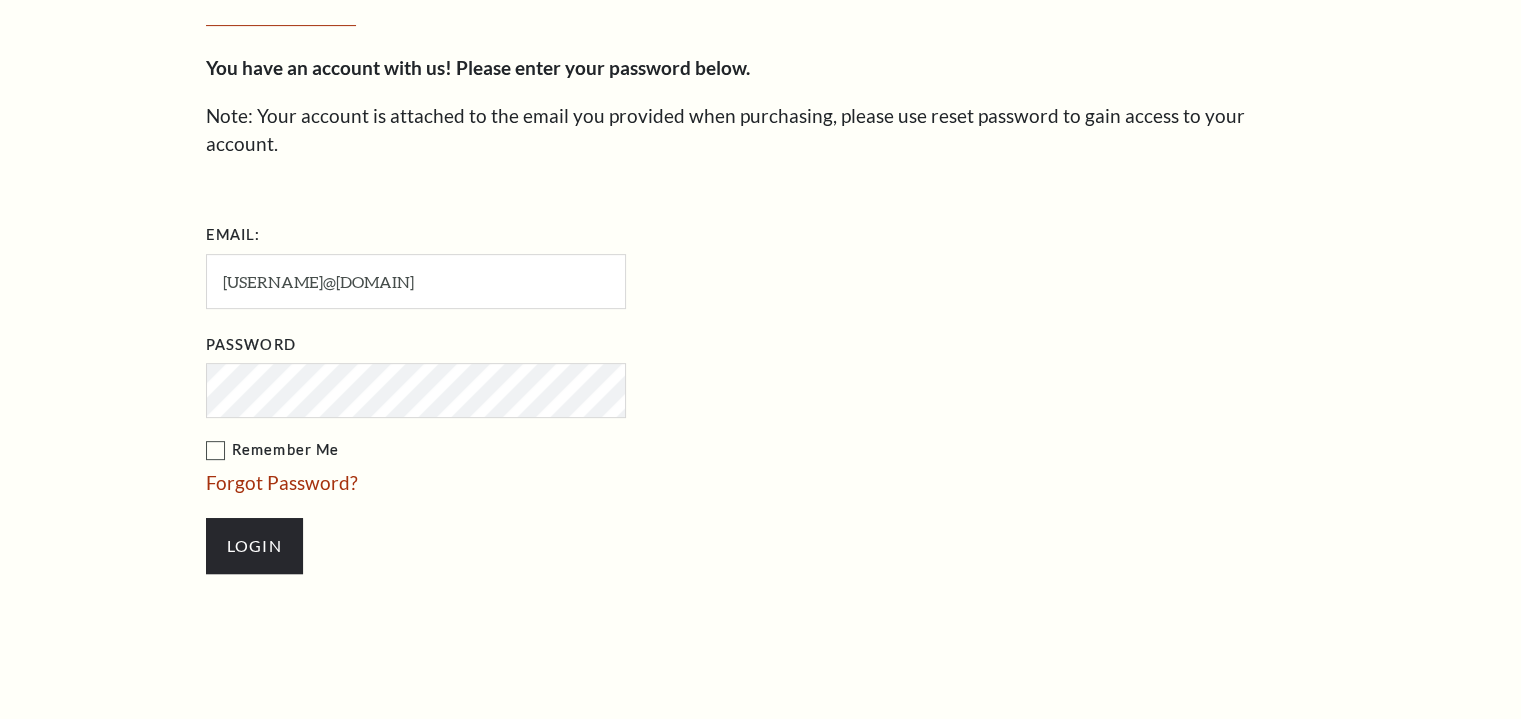 scroll, scrollTop: 610, scrollLeft: 0, axis: vertical 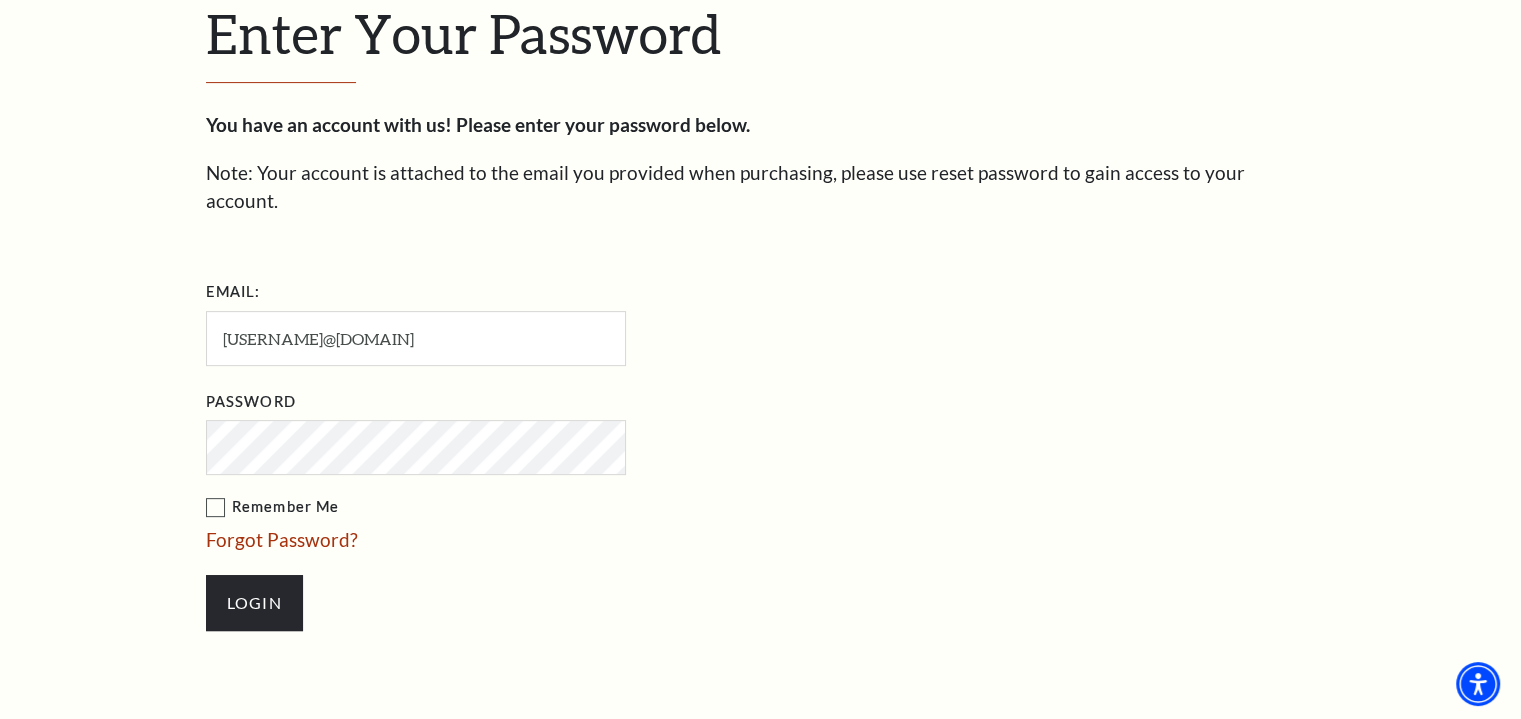 click on "Login" at bounding box center [254, 603] 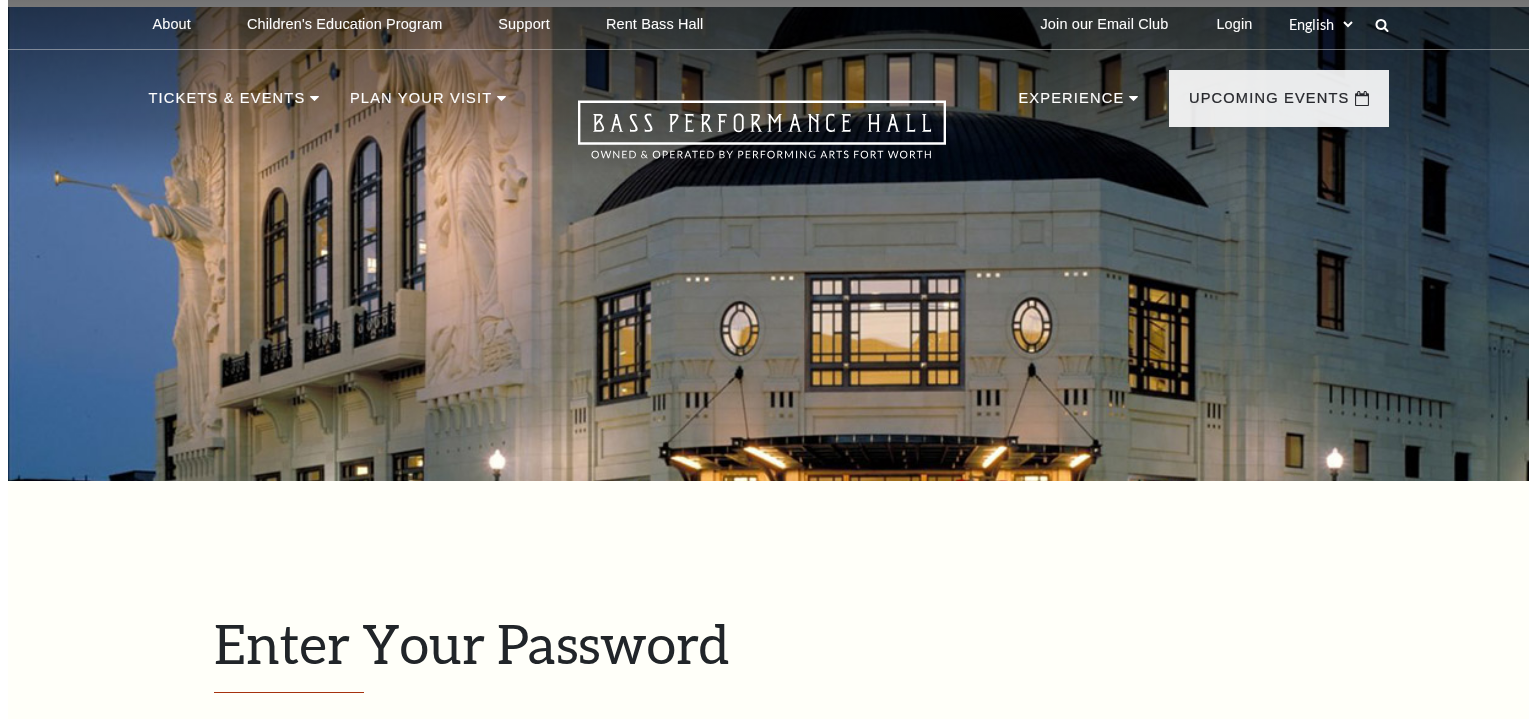 scroll, scrollTop: 724, scrollLeft: 0, axis: vertical 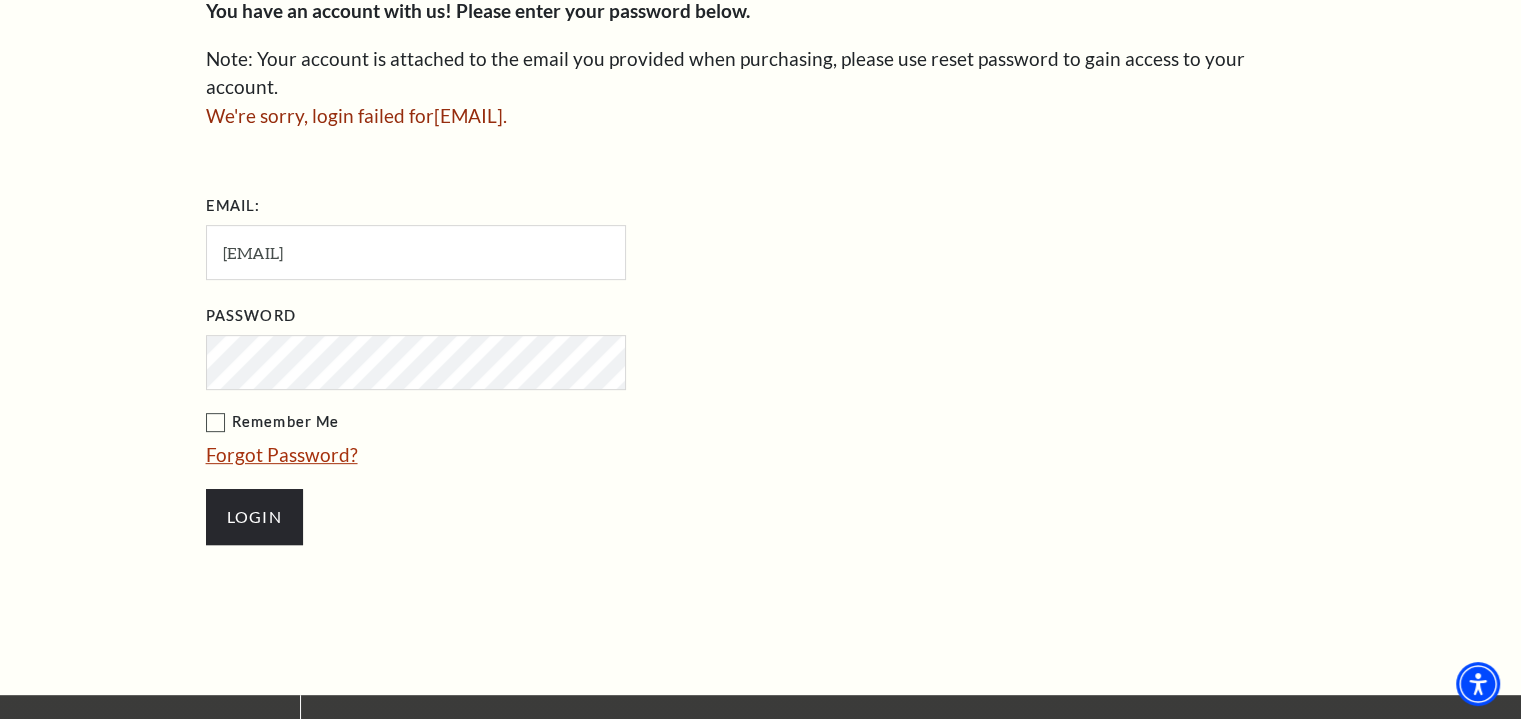 click on "Forgot Password?" at bounding box center (282, 454) 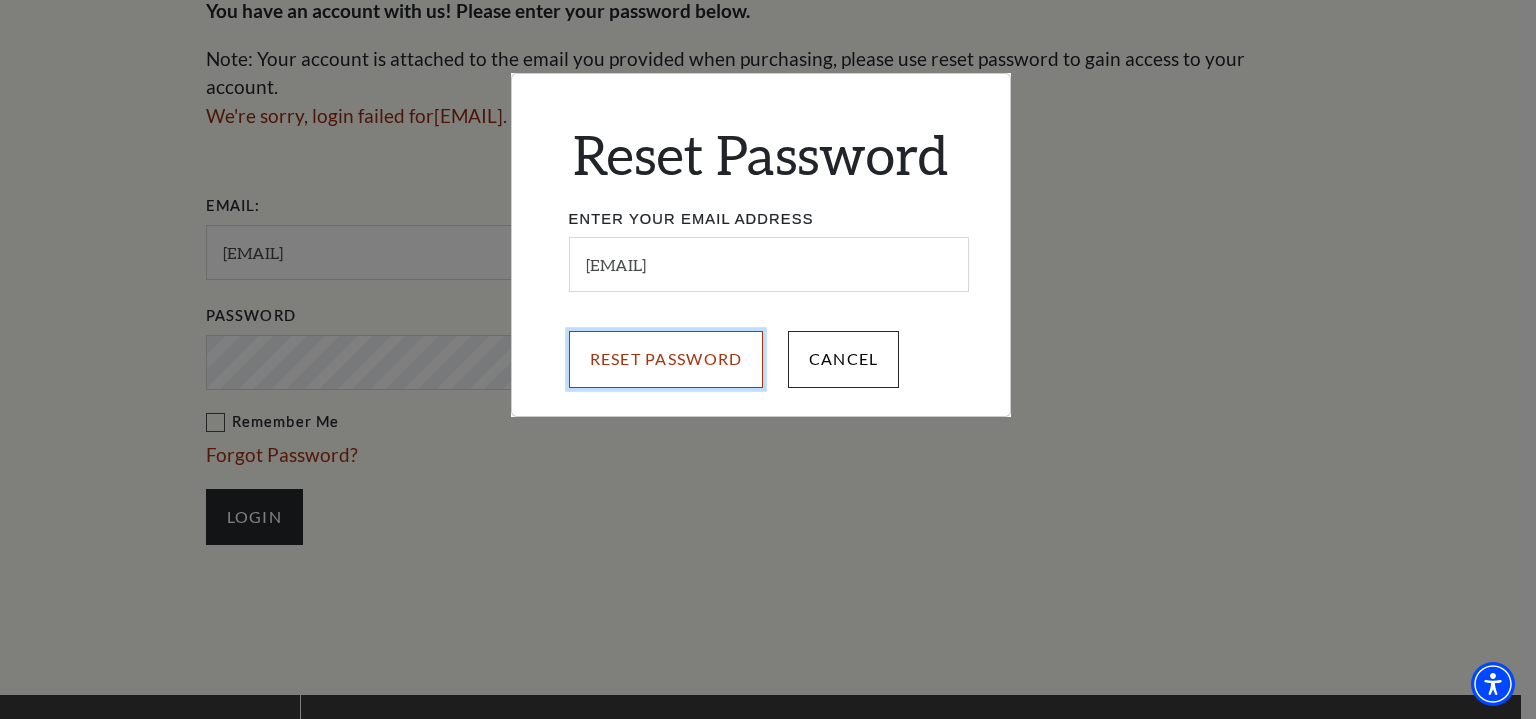 click on "Reset Password" at bounding box center (666, 359) 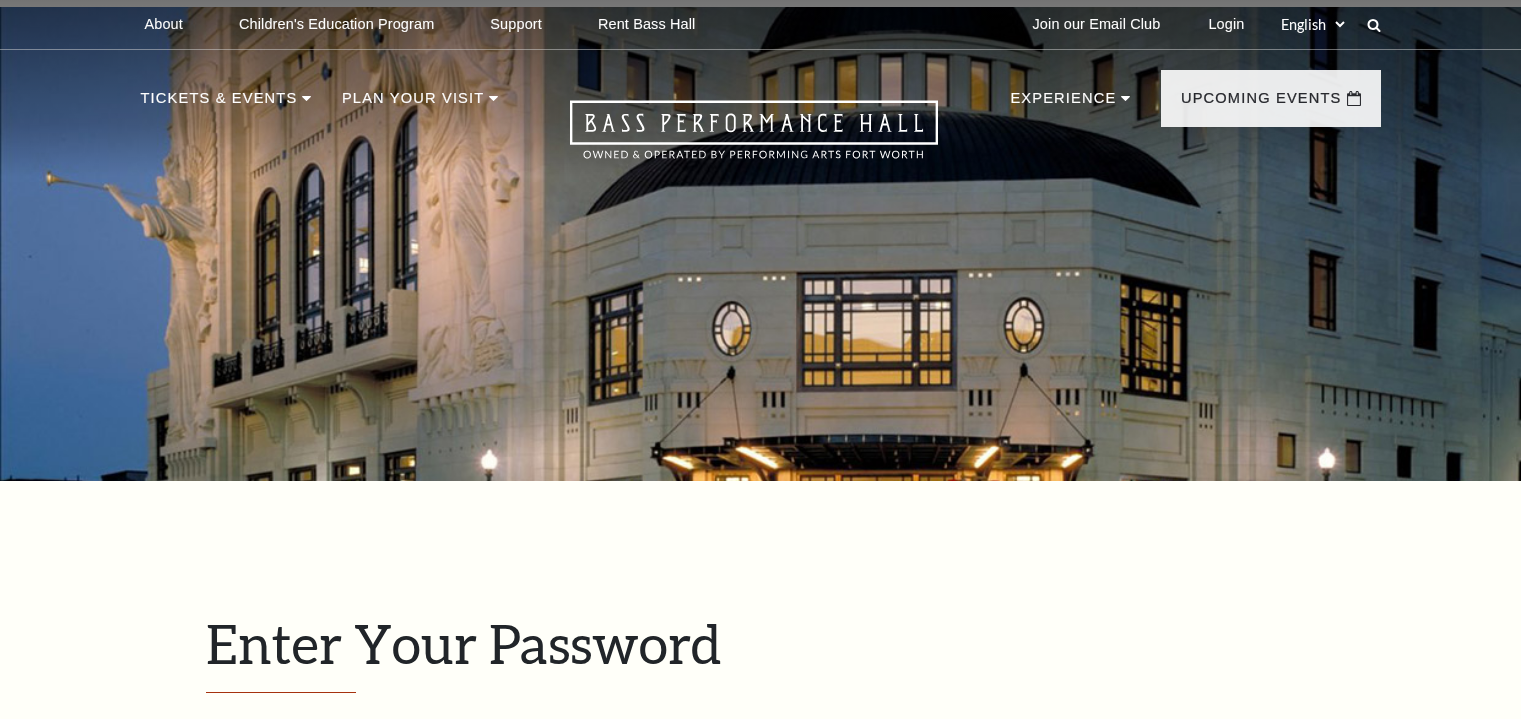 scroll, scrollTop: 696, scrollLeft: 0, axis: vertical 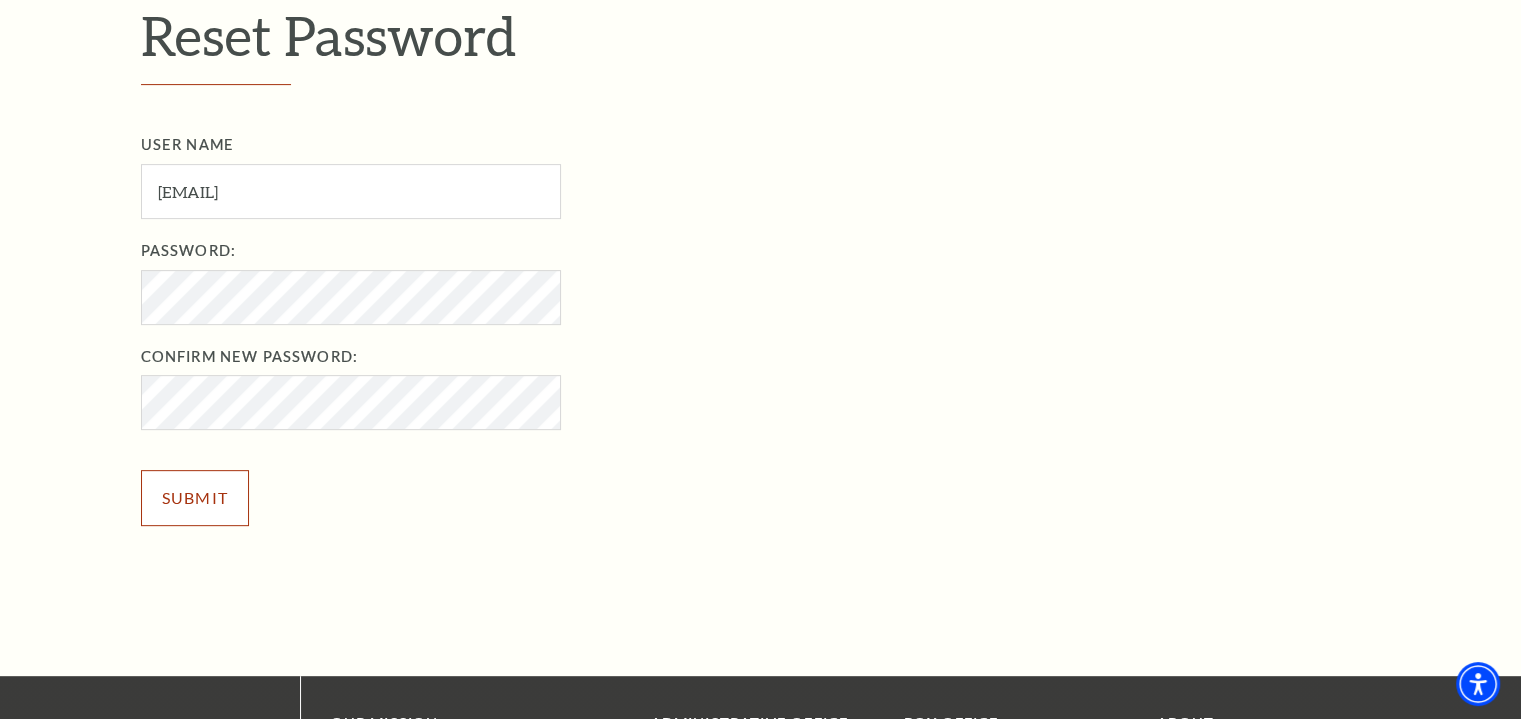 click on "Submit" at bounding box center [195, 498] 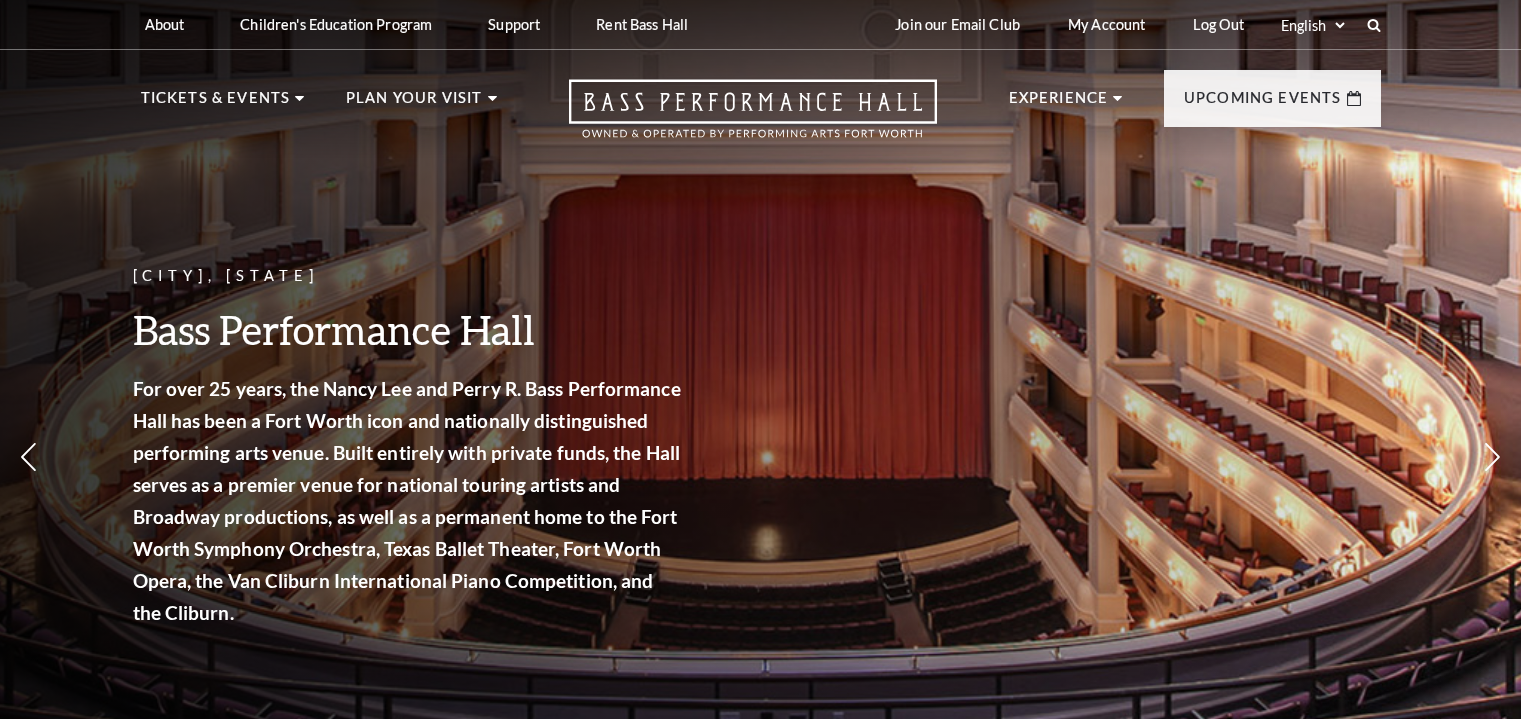 scroll, scrollTop: 0, scrollLeft: 0, axis: both 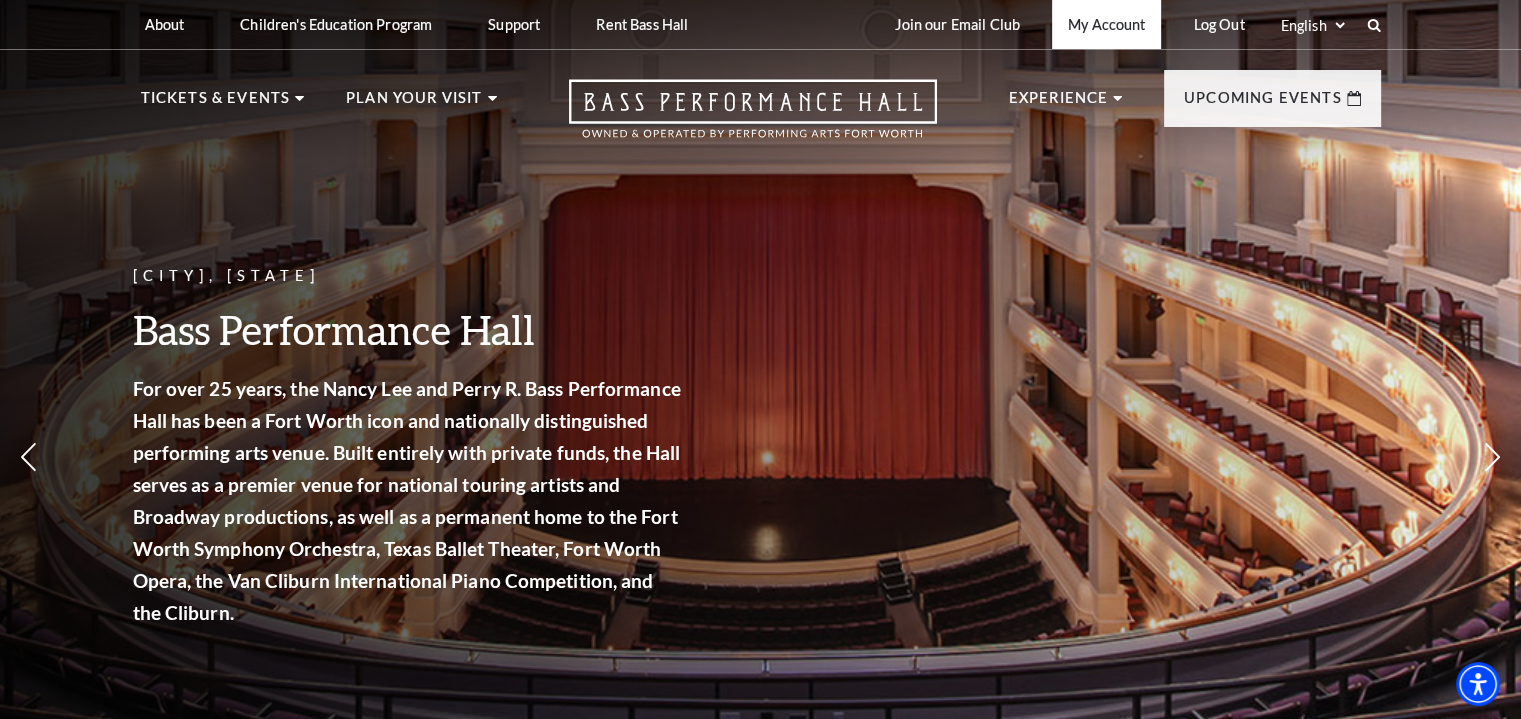 click on "My Account" at bounding box center (1106, 24) 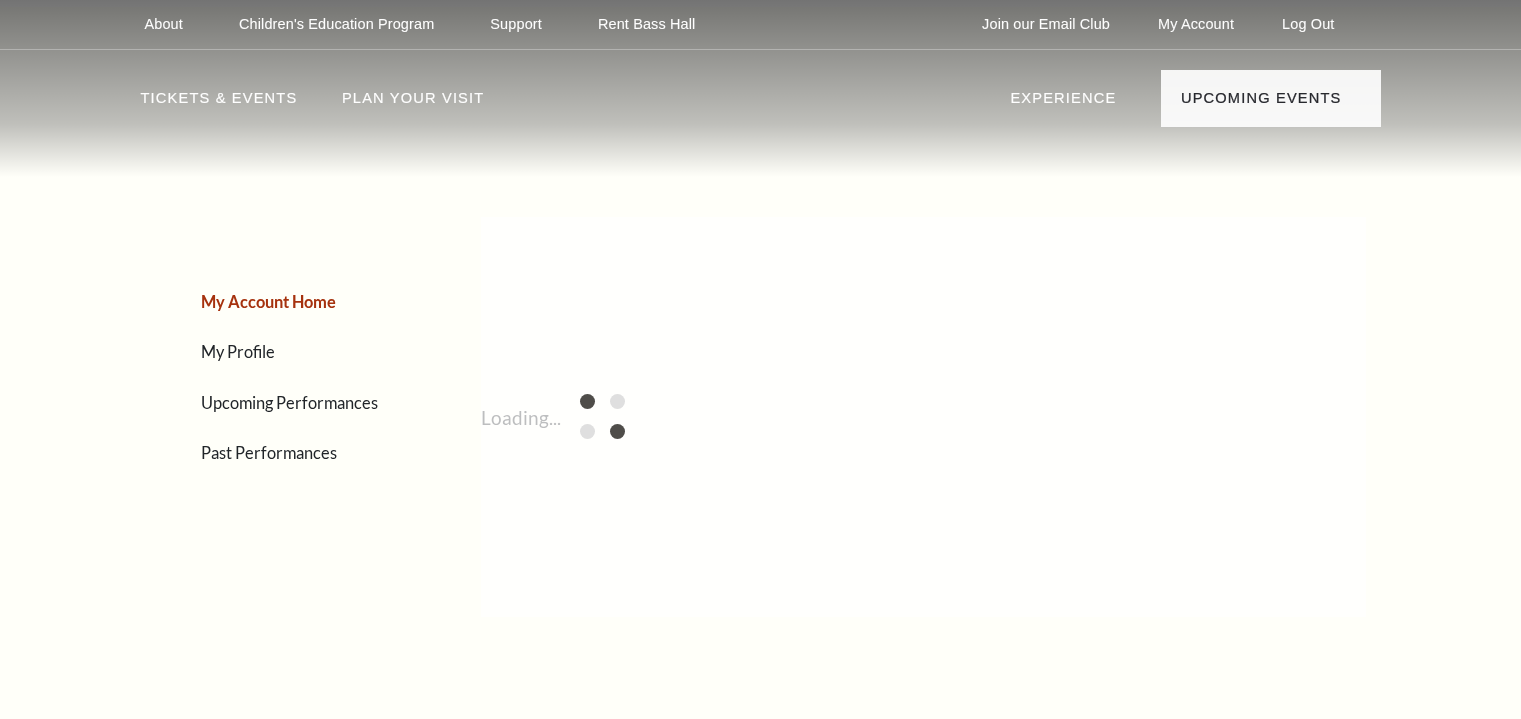 scroll, scrollTop: 0, scrollLeft: 0, axis: both 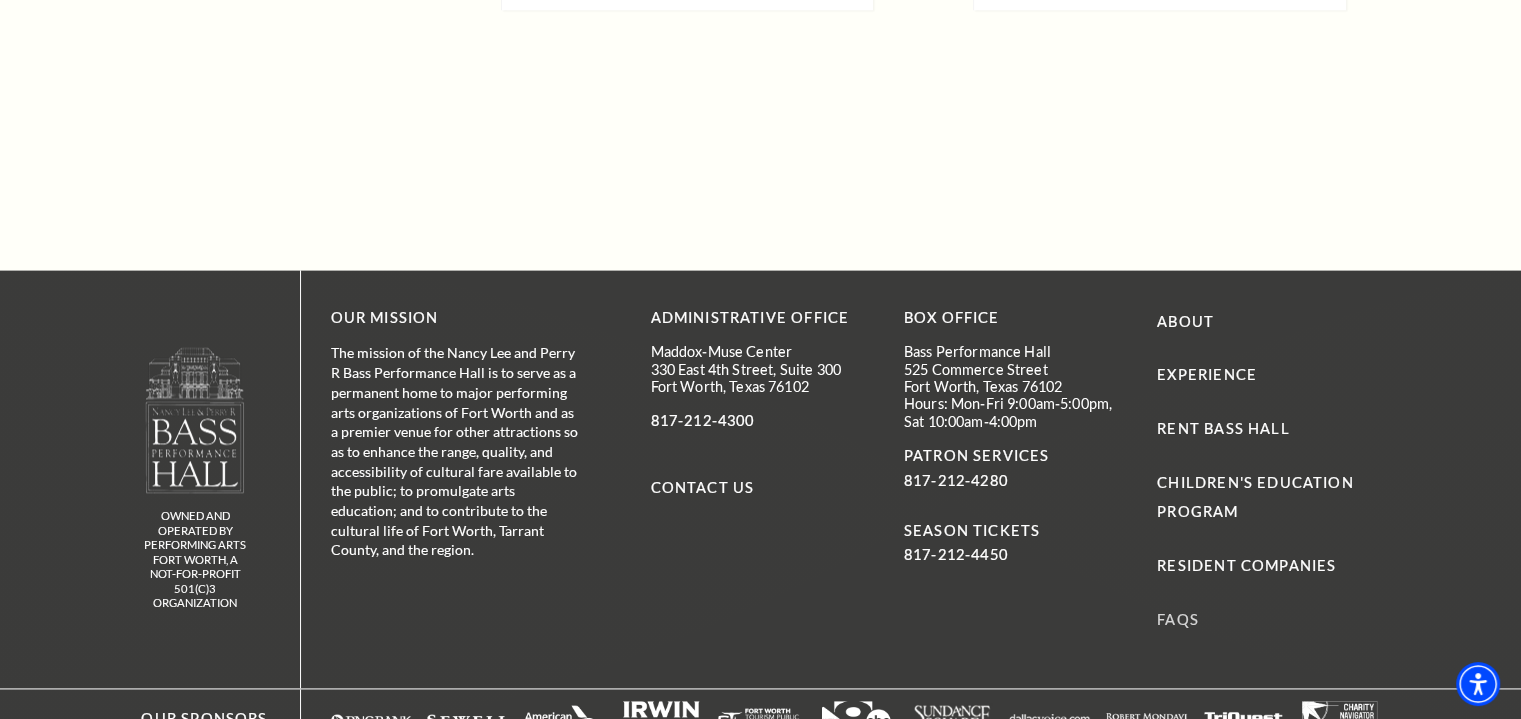 click on "FAQs" at bounding box center [1178, 619] 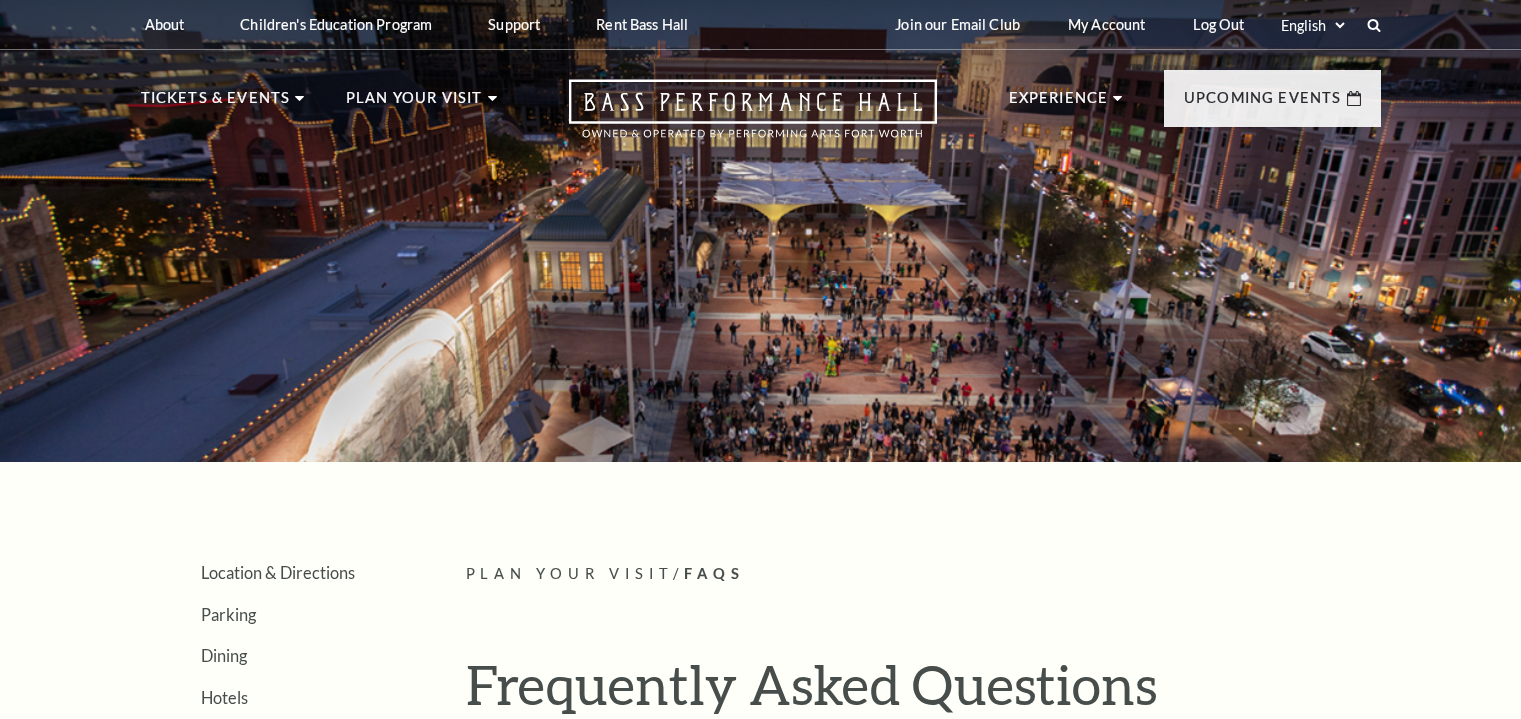 scroll, scrollTop: 0, scrollLeft: 0, axis: both 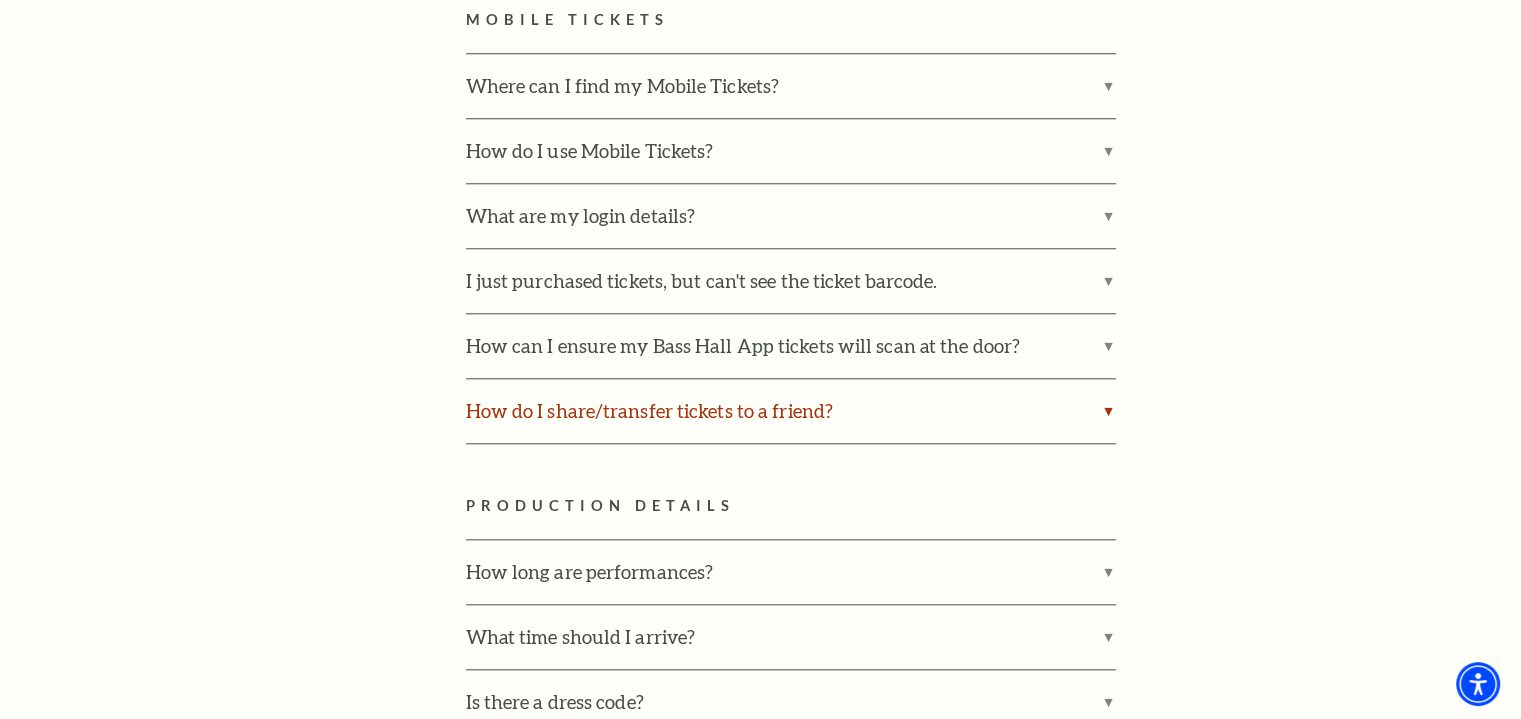 click on "How do I share/transfer tickets to a friend?" at bounding box center (791, 411) 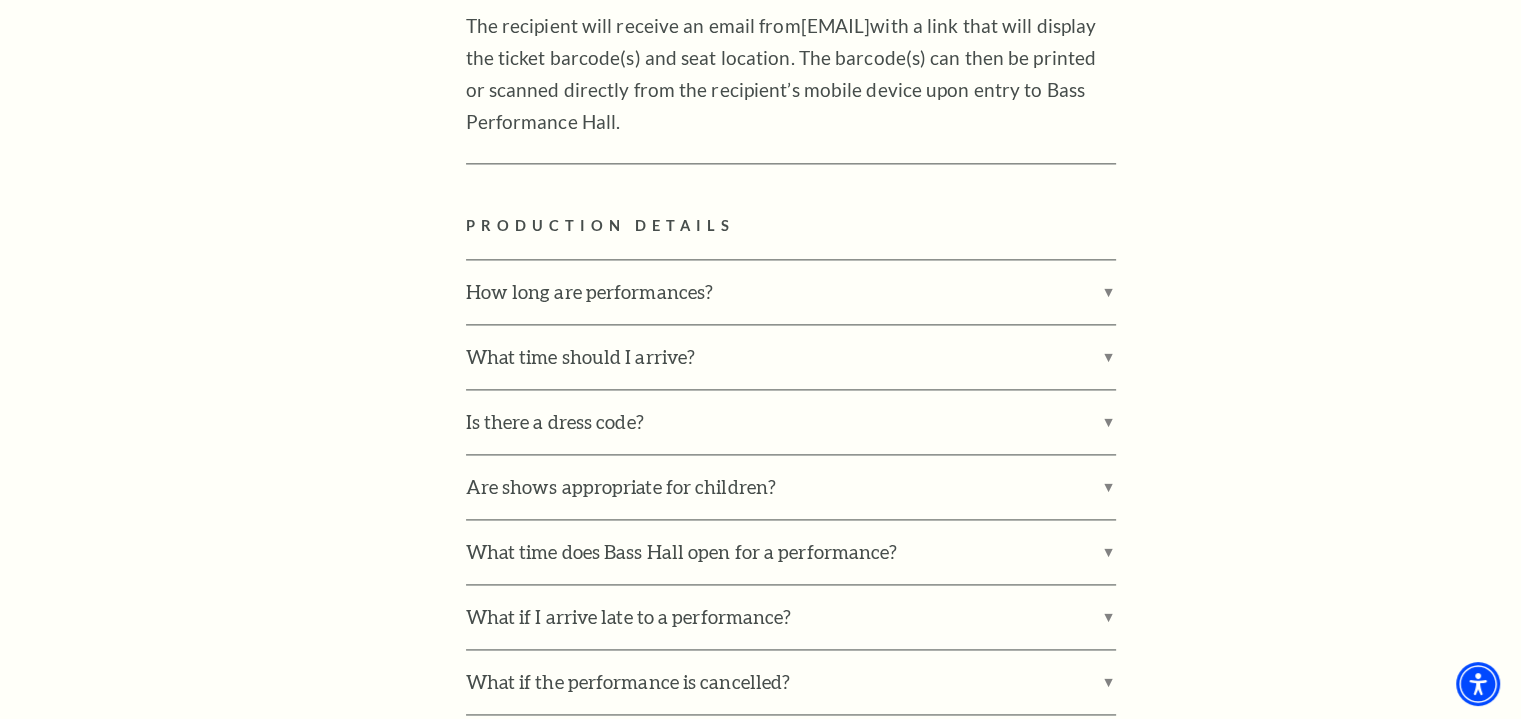 scroll, scrollTop: 2704, scrollLeft: 0, axis: vertical 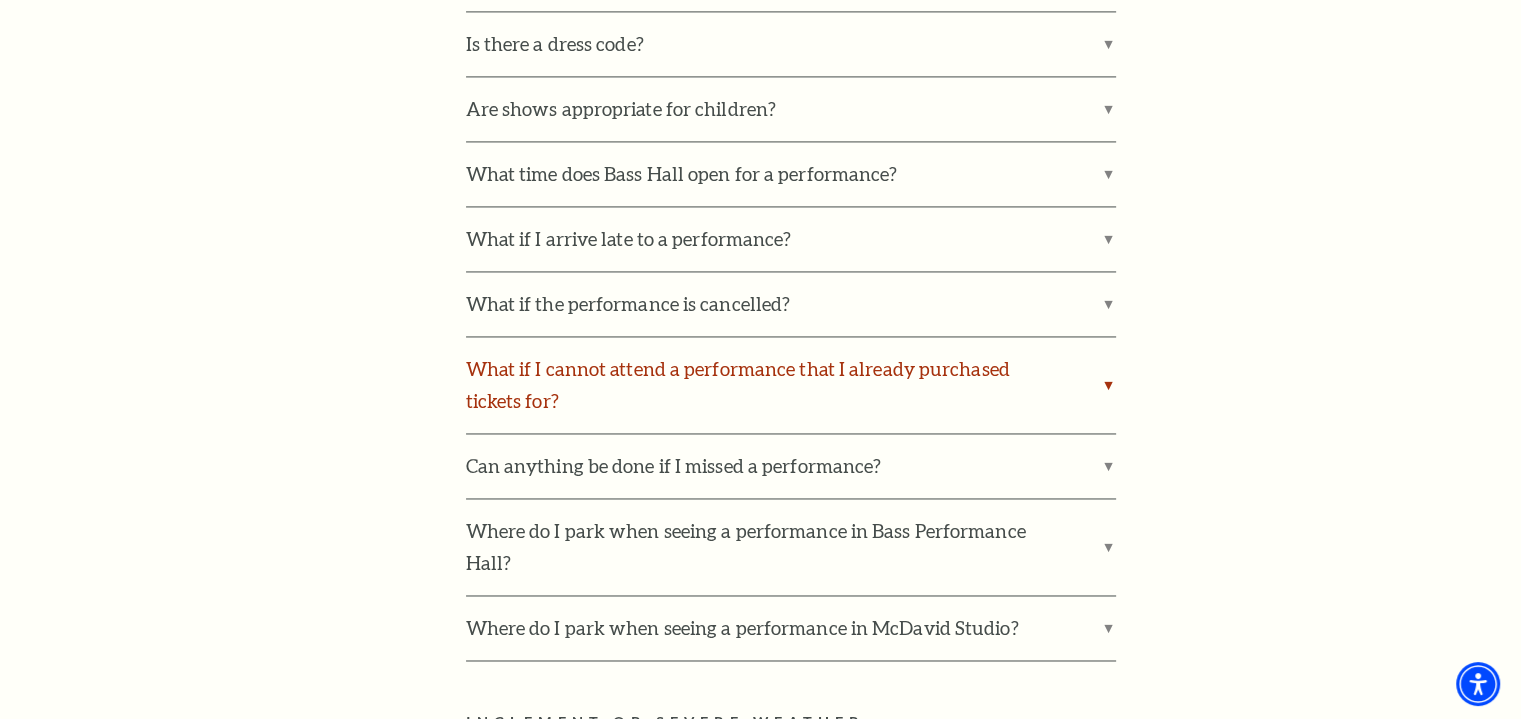 click on "What if I cannot attend a performance that I already purchased tickets for?" at bounding box center [791, 385] 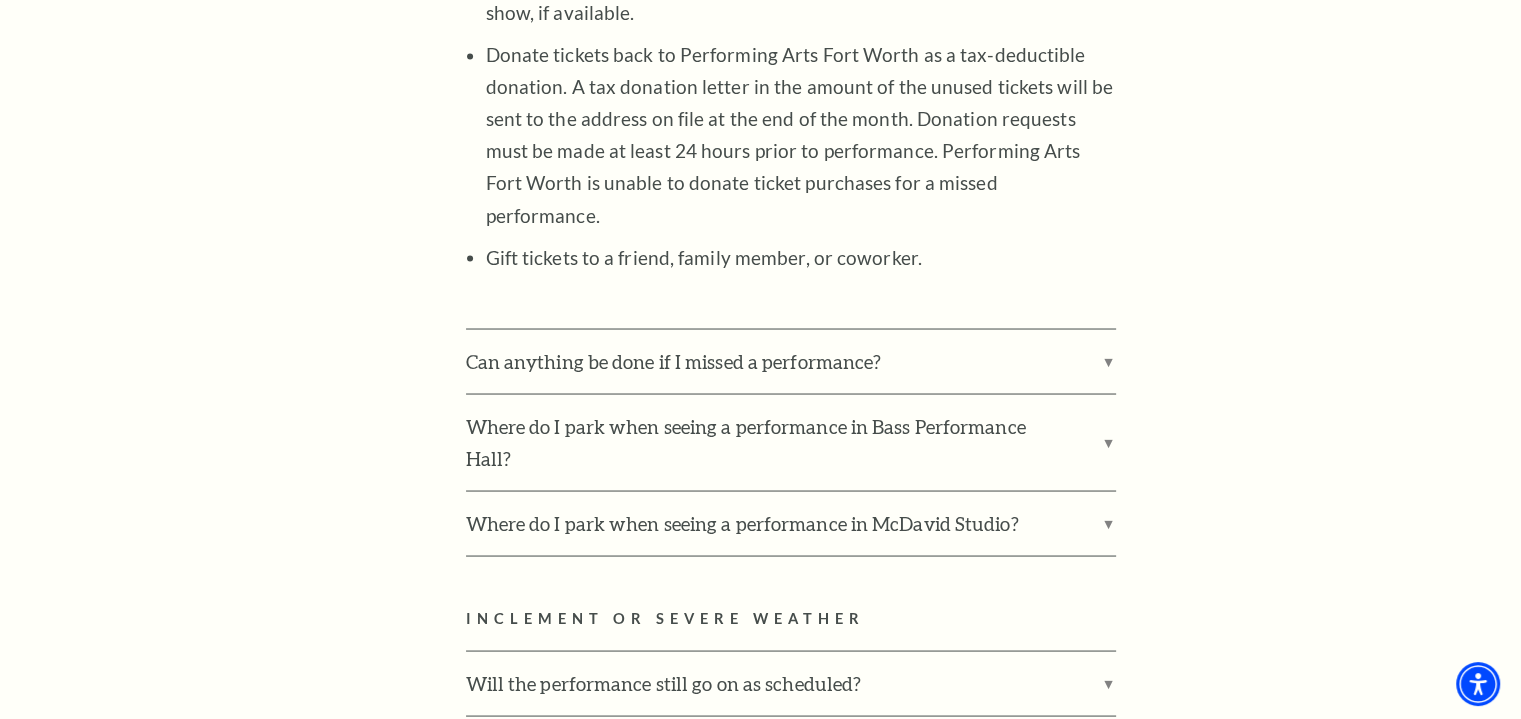 scroll, scrollTop: 3628, scrollLeft: 0, axis: vertical 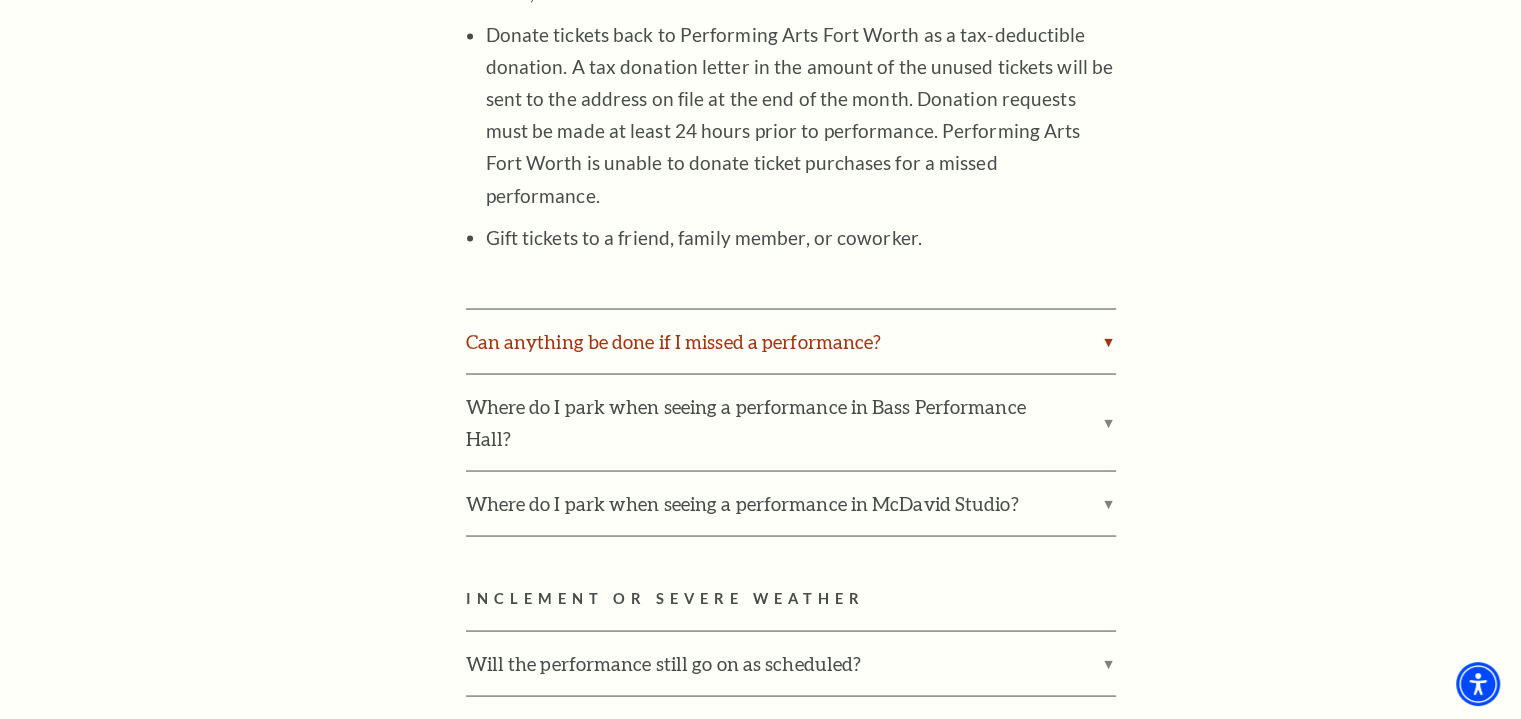click on "Can anything be done if I missed a performance?" at bounding box center (791, 341) 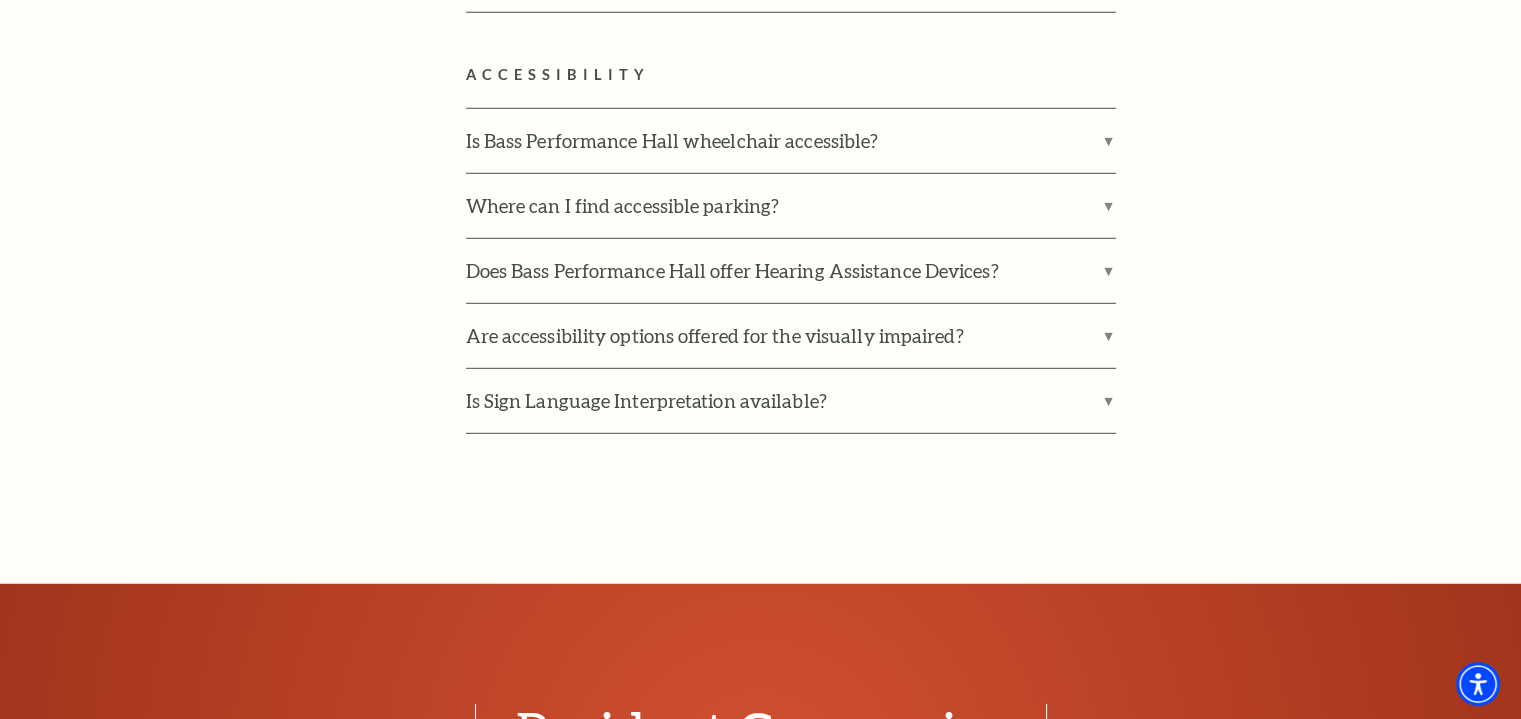 scroll, scrollTop: 5819, scrollLeft: 0, axis: vertical 